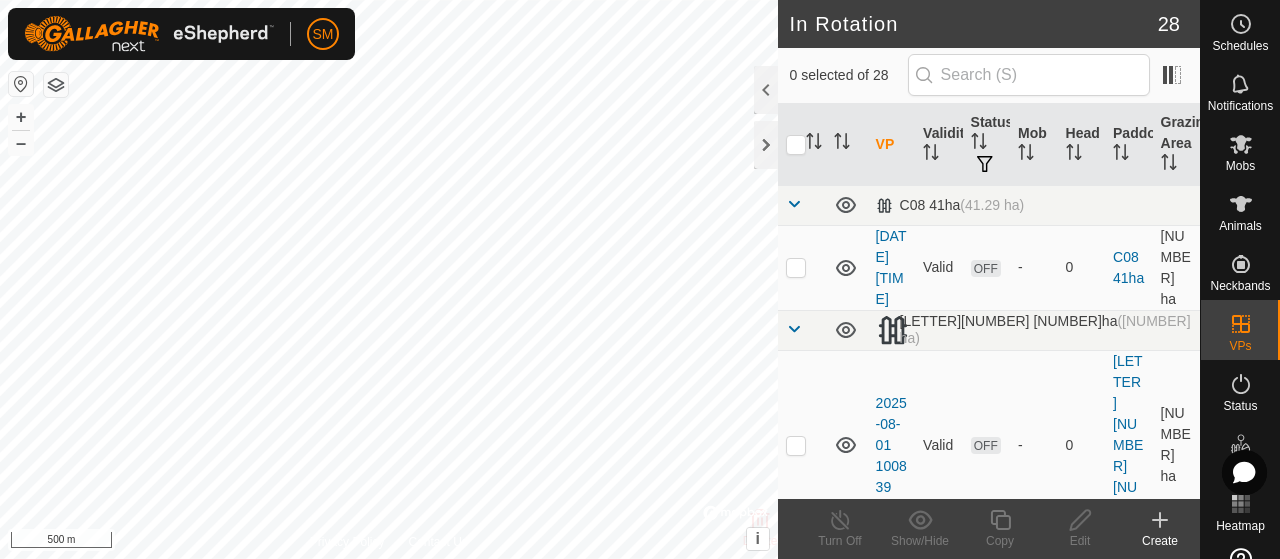 scroll, scrollTop: 0, scrollLeft: 0, axis: both 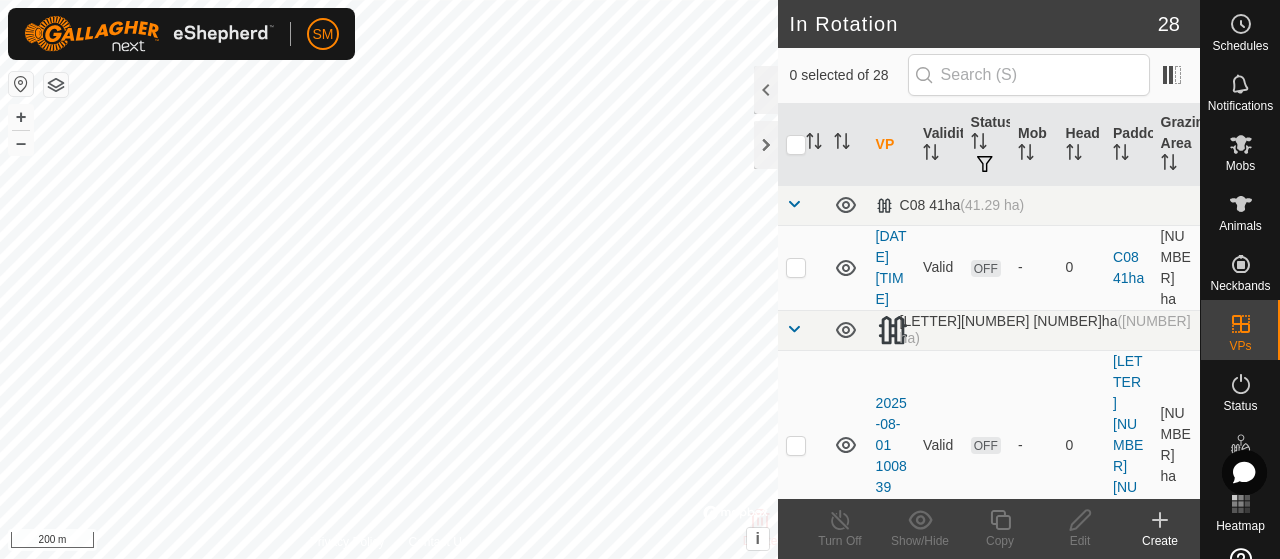 checkbox on "true" 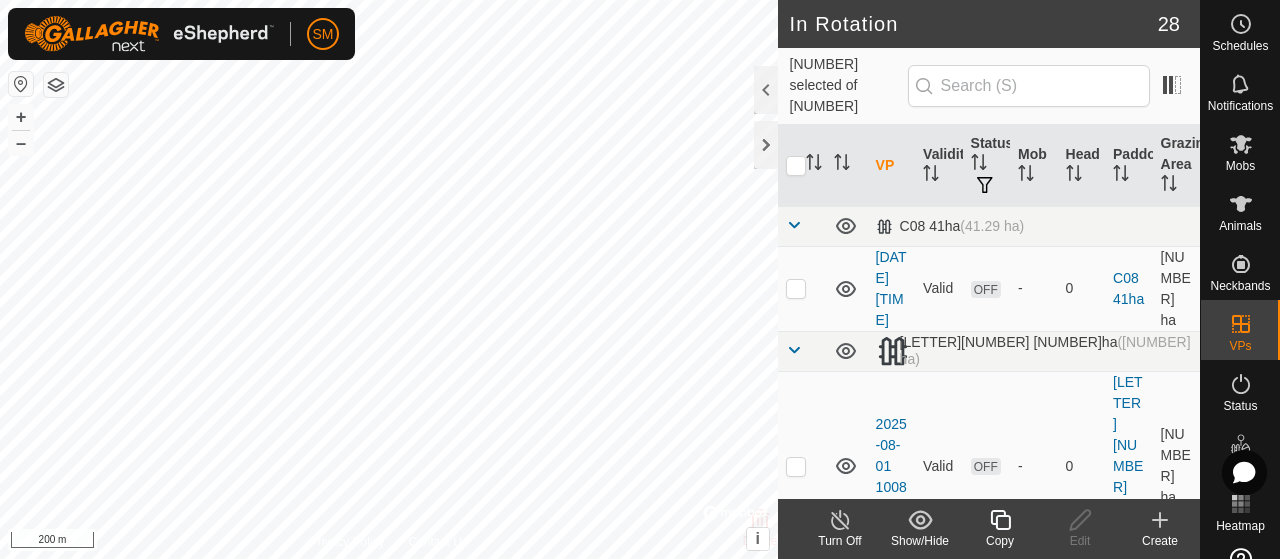 click 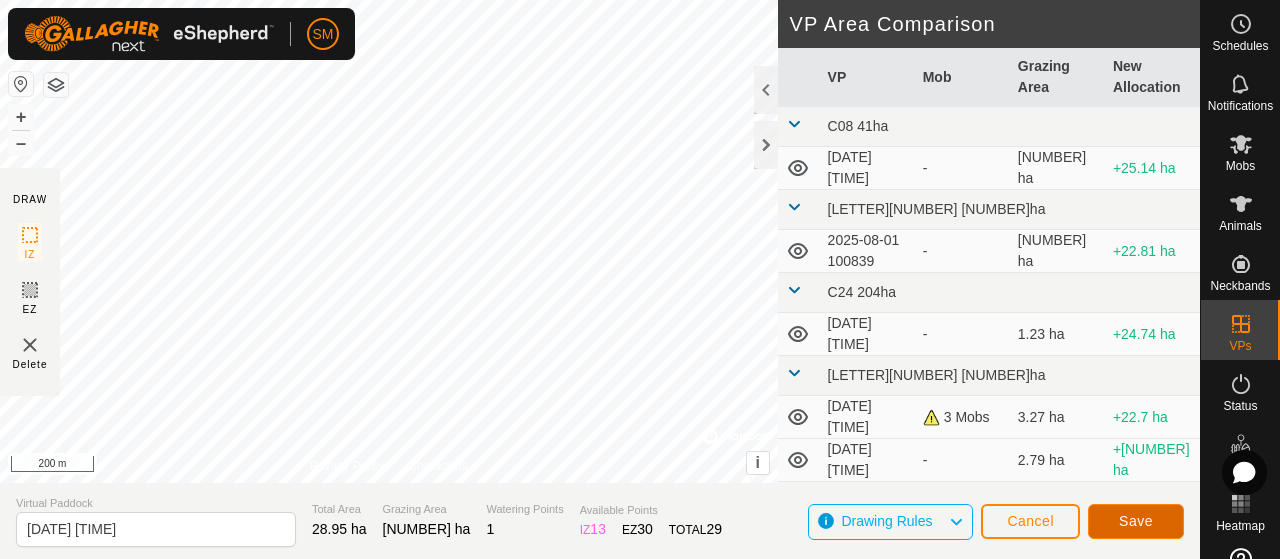 click on "Save" 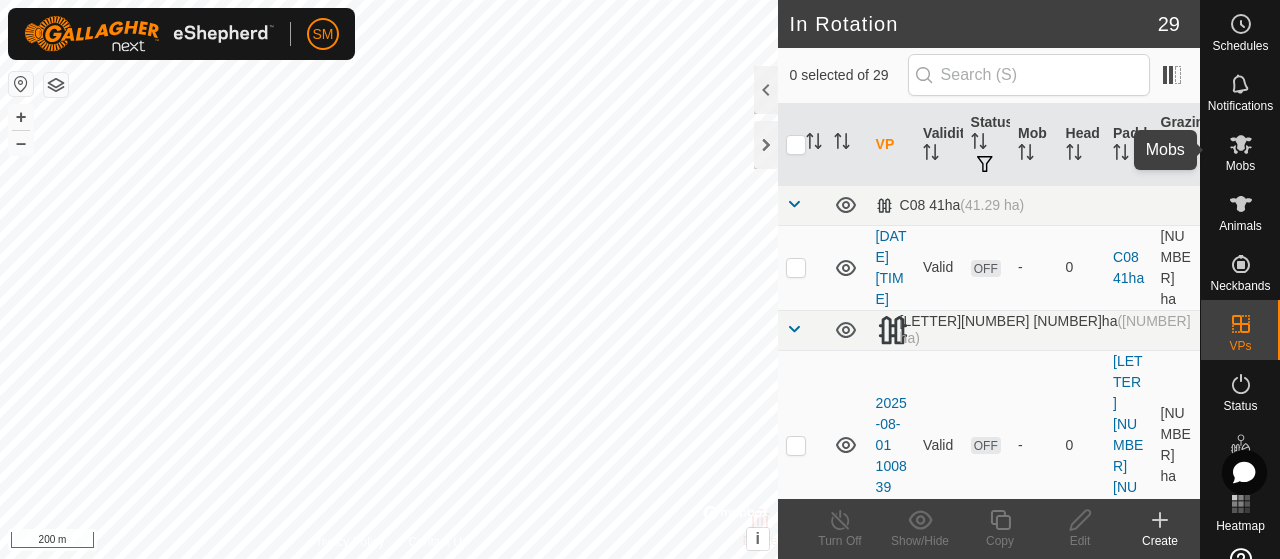 click 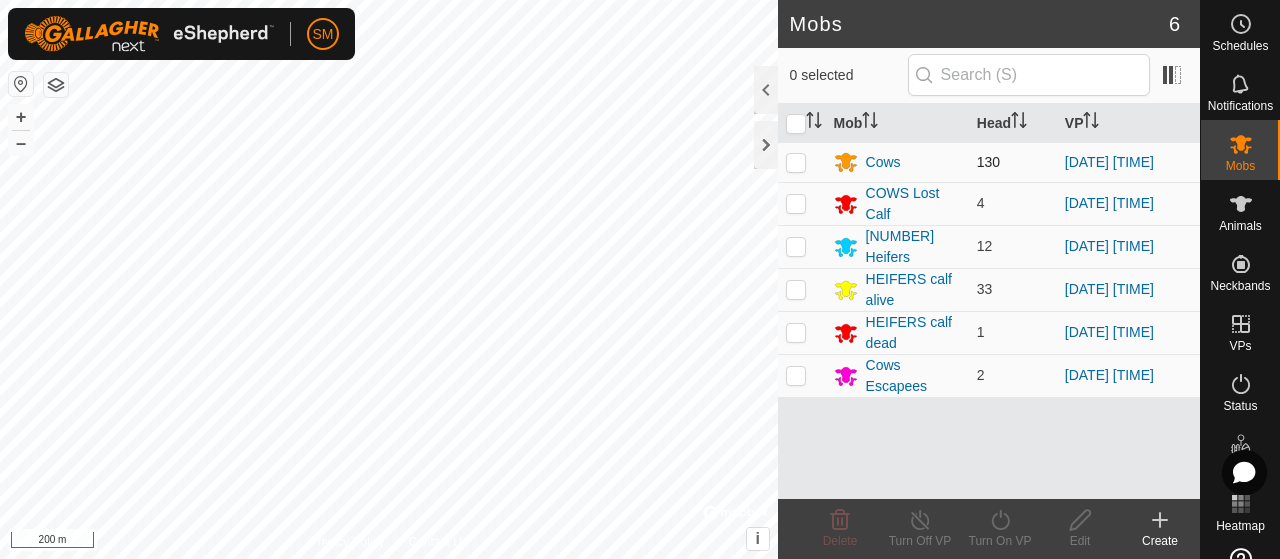 click at bounding box center (796, 162) 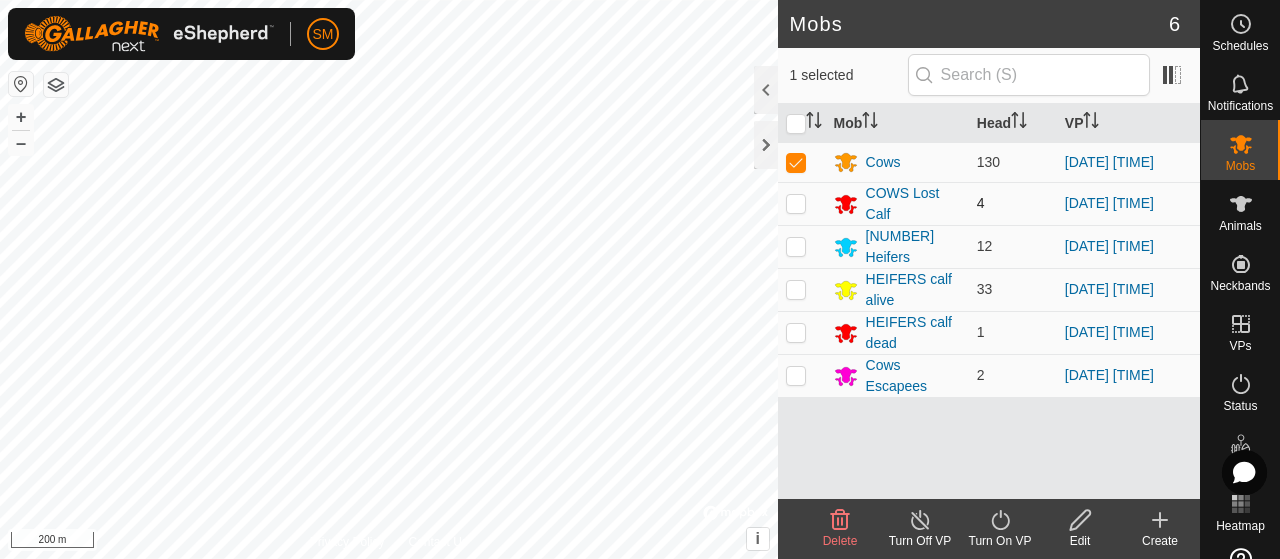 click at bounding box center [796, 203] 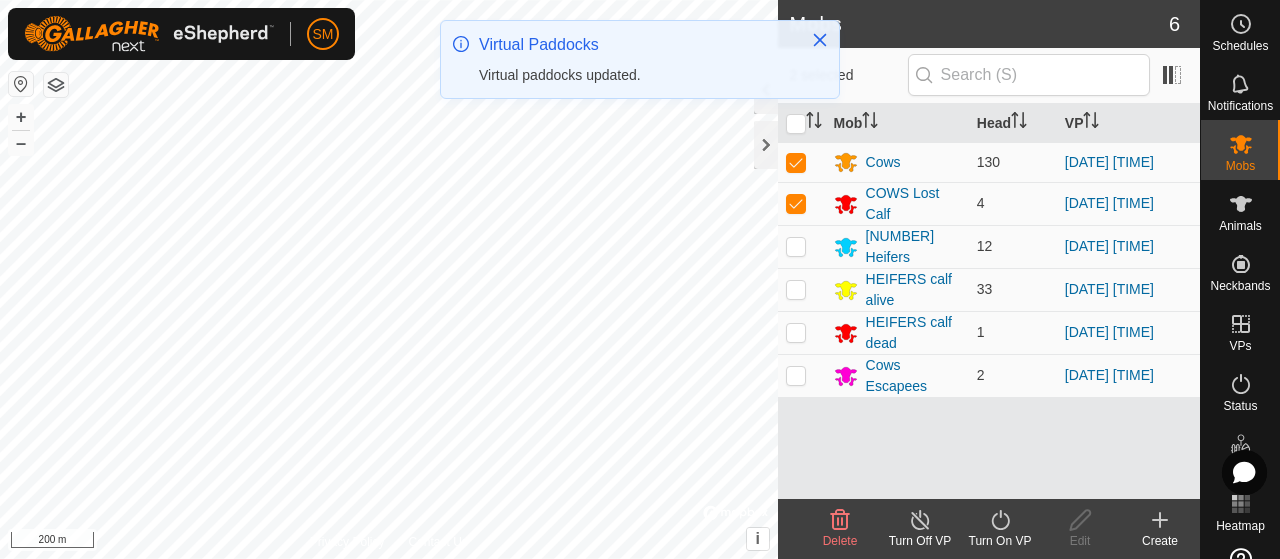 click 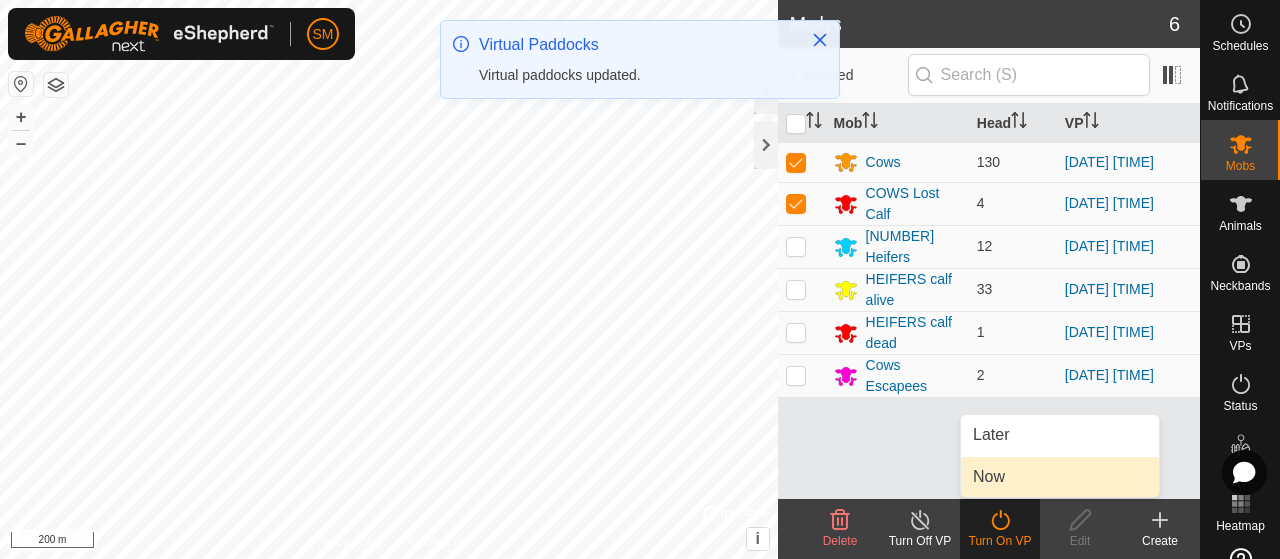 click on "Now" at bounding box center (989, 477) 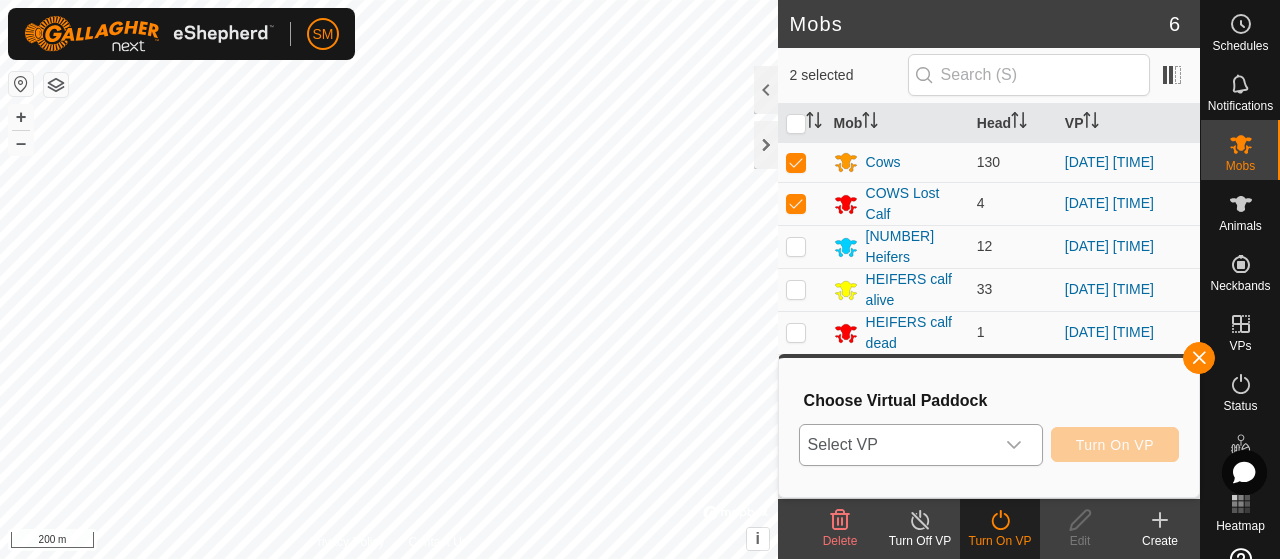 click at bounding box center (1014, 445) 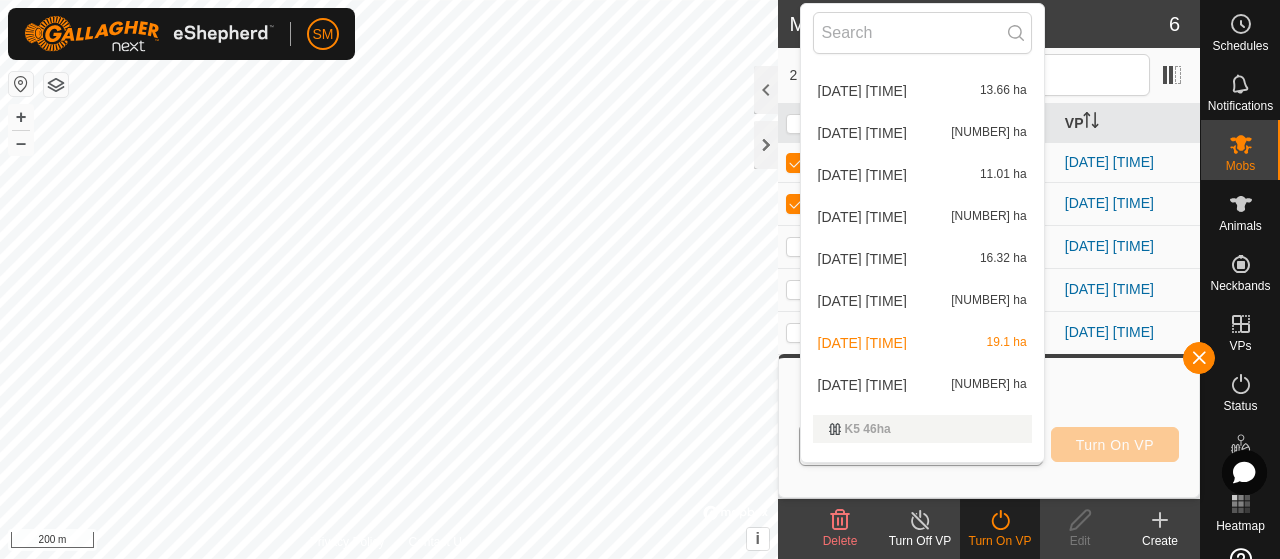 scroll, scrollTop: 942, scrollLeft: 0, axis: vertical 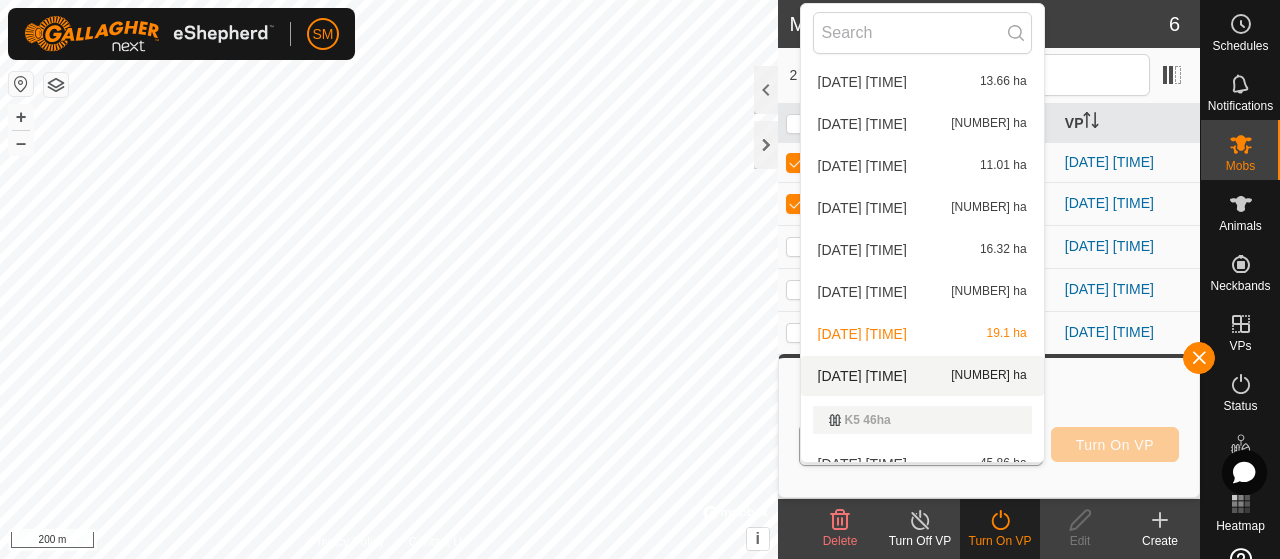 click on "[DATE] [TIME] [NUMBER] ha" at bounding box center (922, 376) 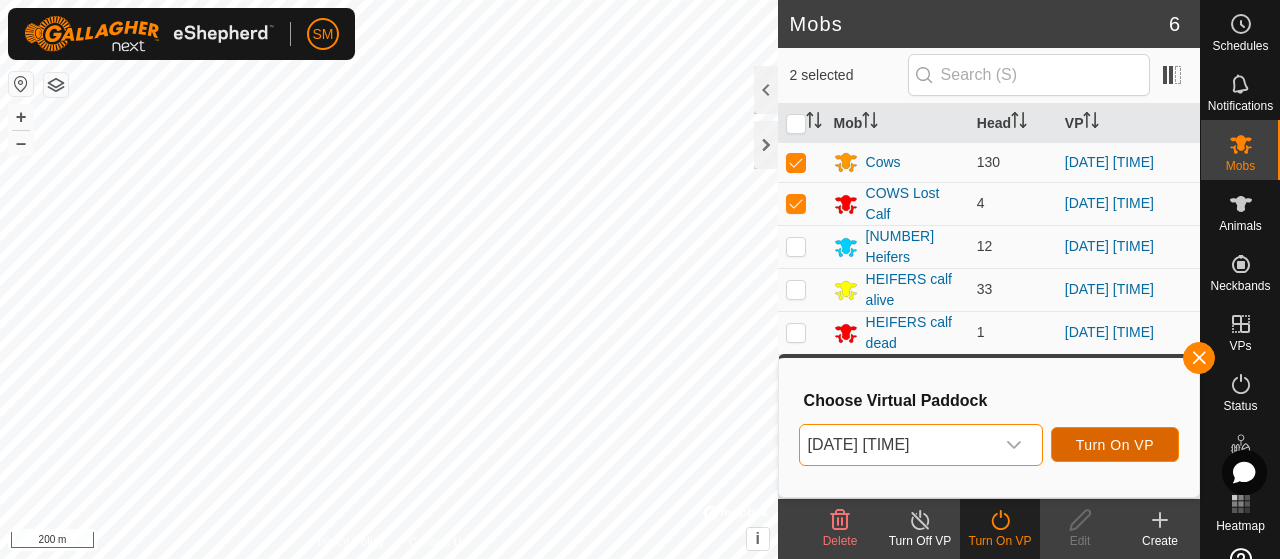 click on "Turn On VP" at bounding box center [1115, 445] 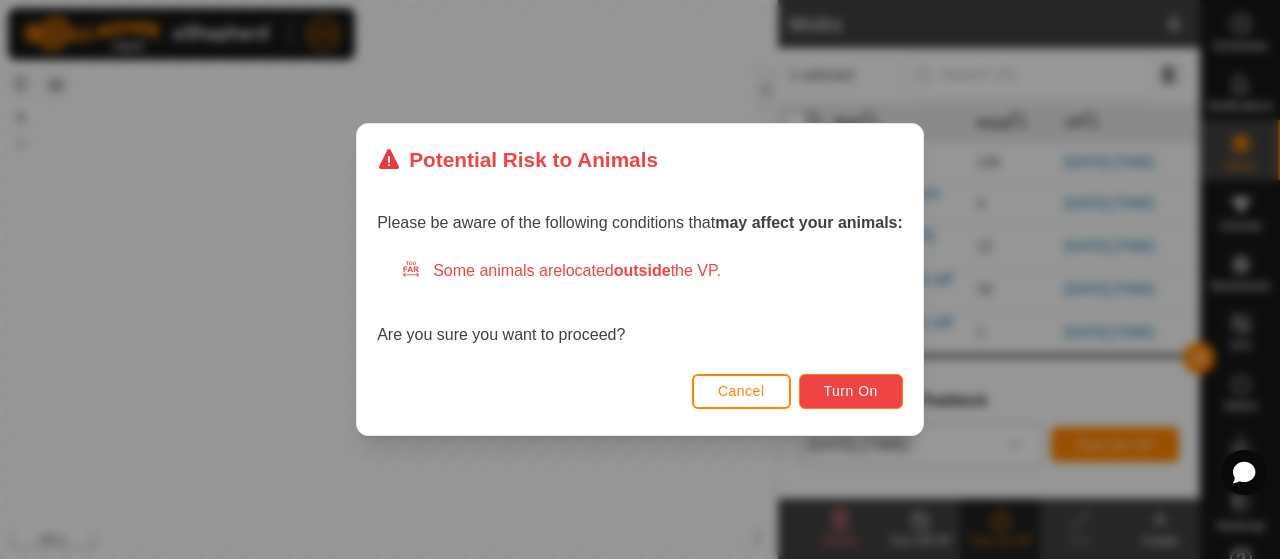 click on "Turn On" at bounding box center [851, 391] 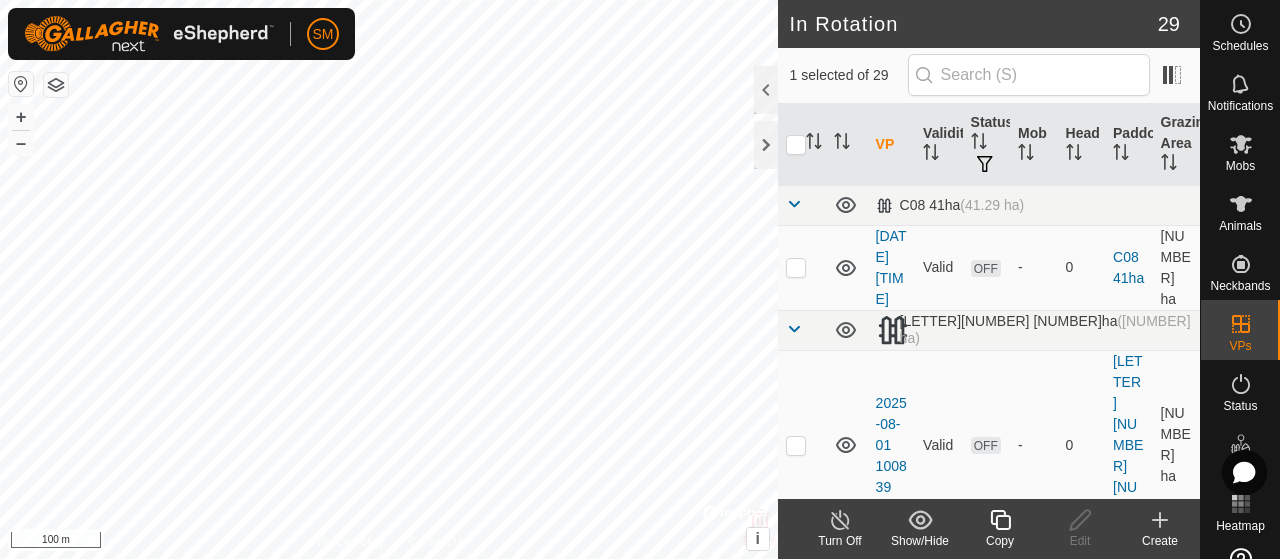 click 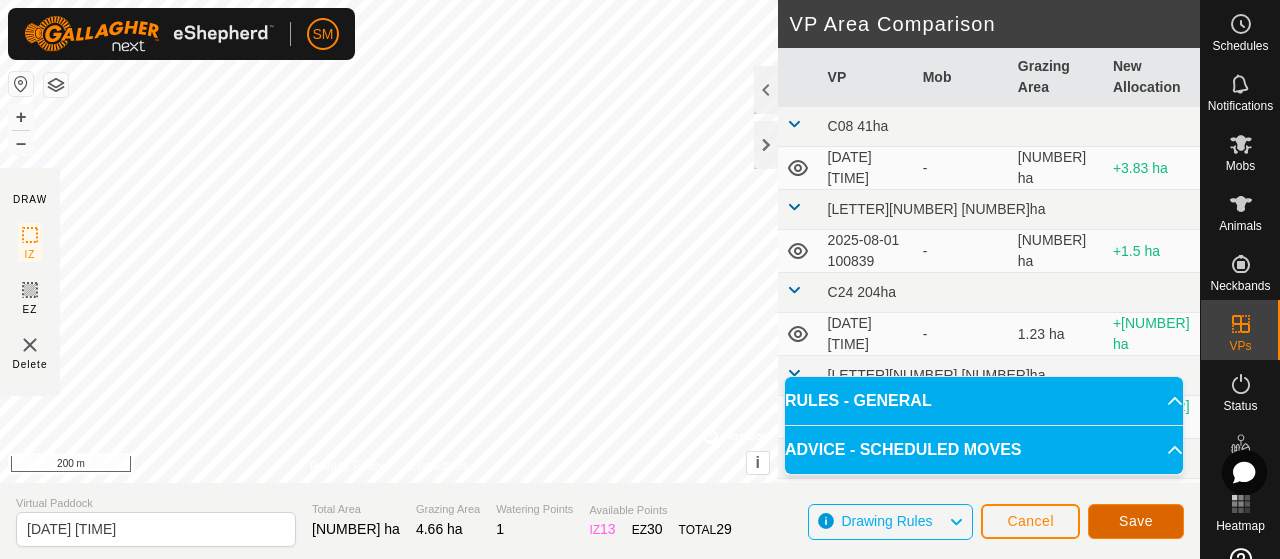click on "Save" 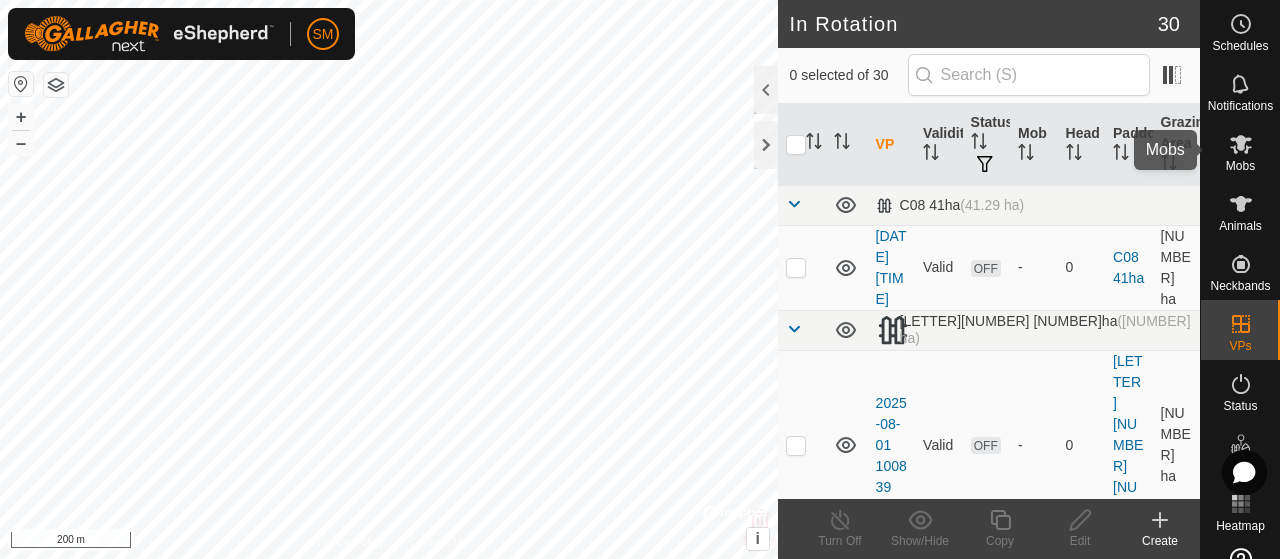 click at bounding box center (1241, 144) 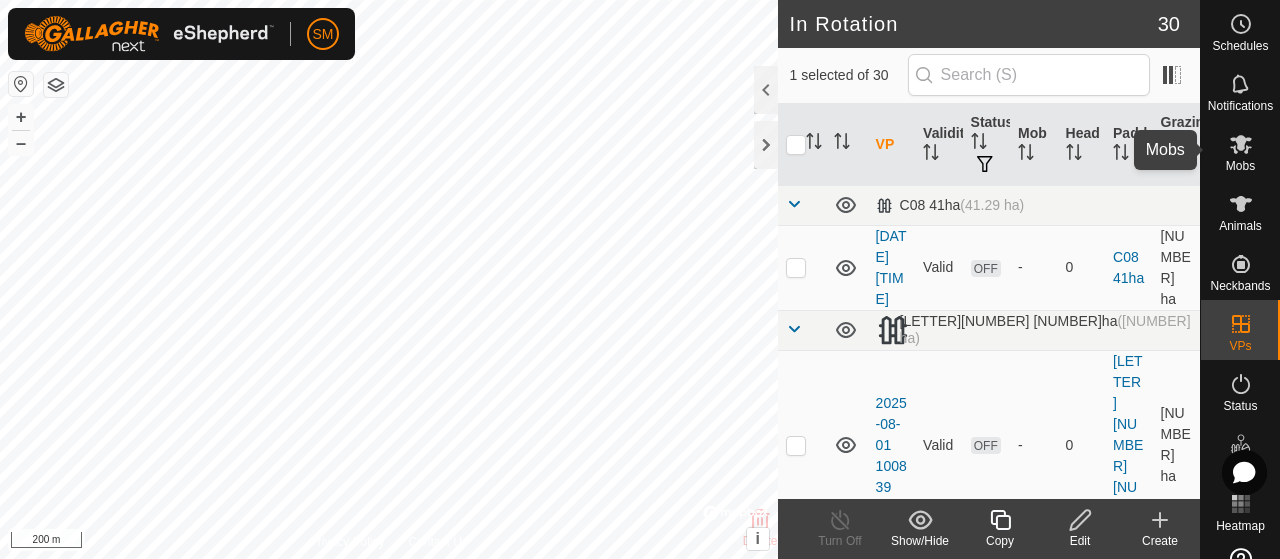 click on "Mobs" at bounding box center [1240, 166] 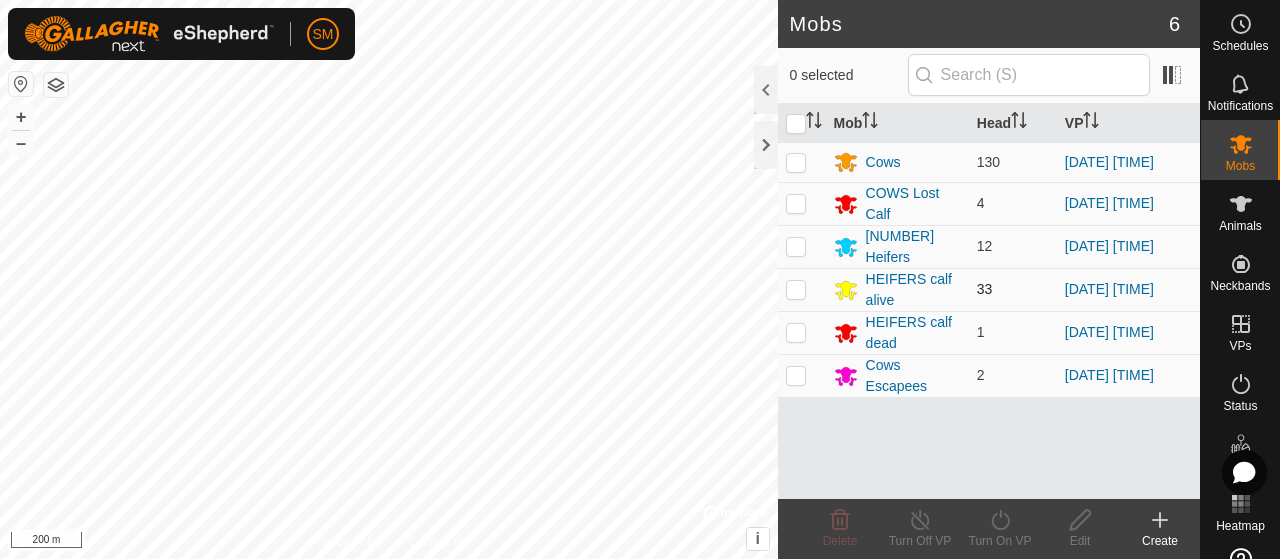 click at bounding box center (802, 289) 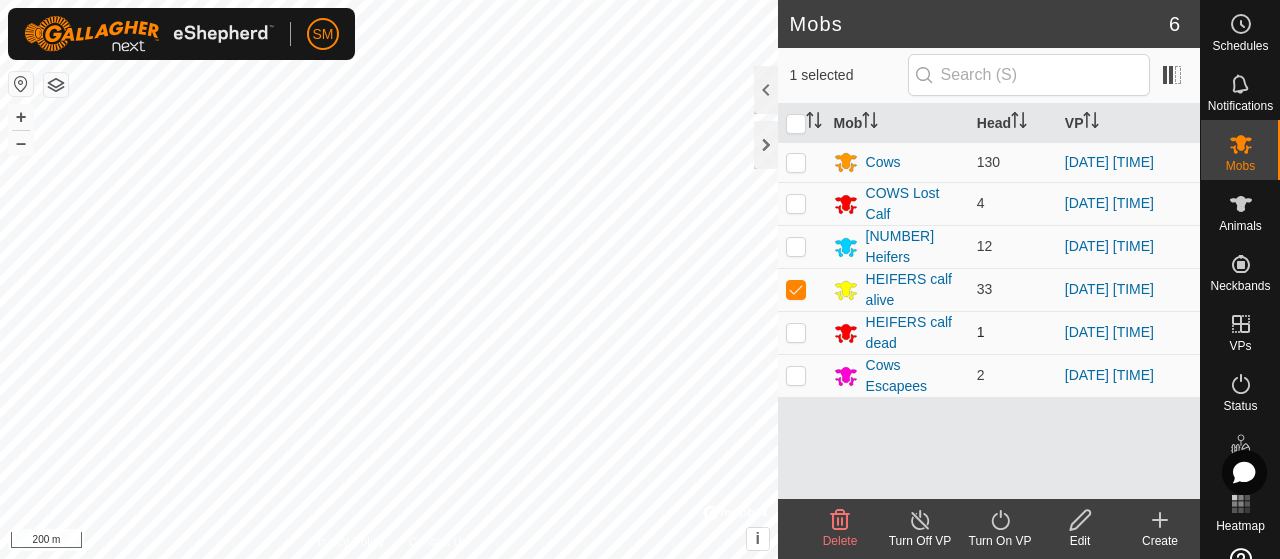 click at bounding box center (796, 332) 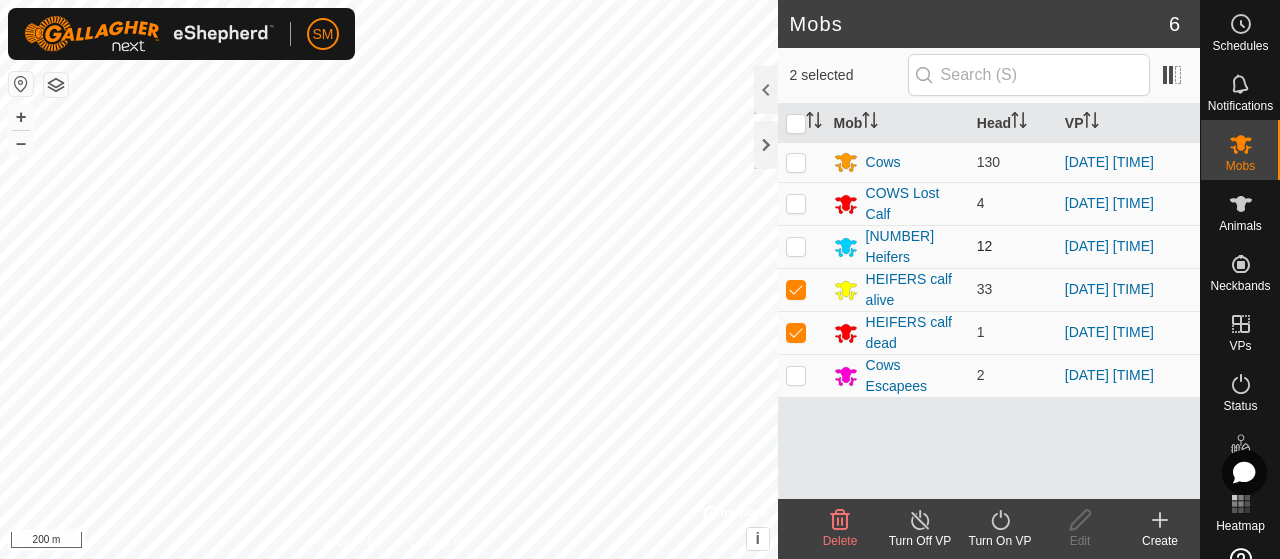 click at bounding box center [796, 246] 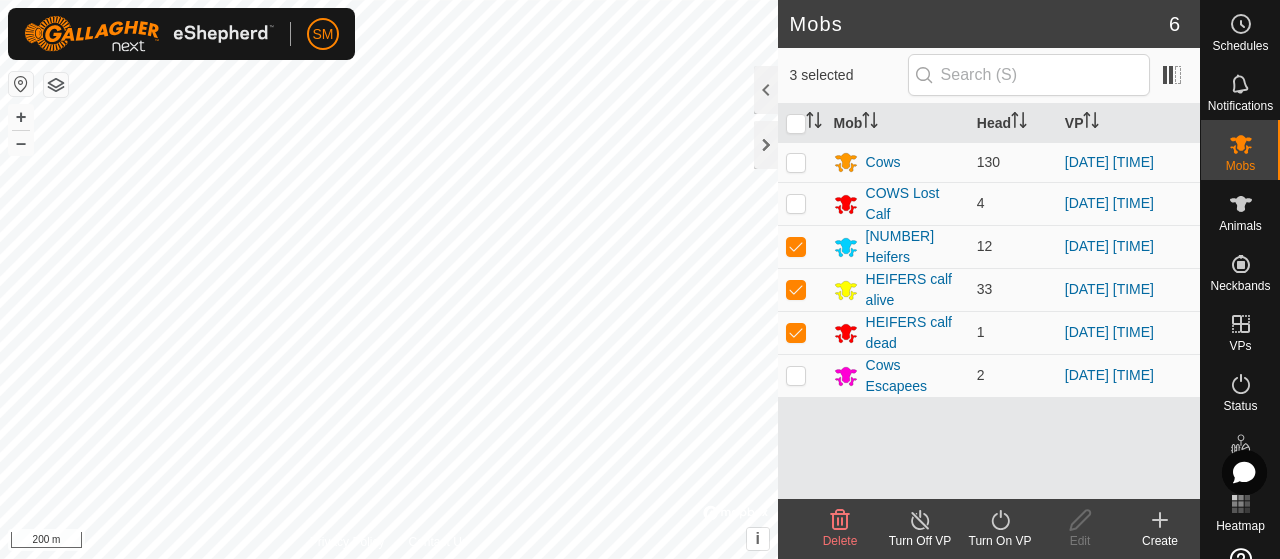 click 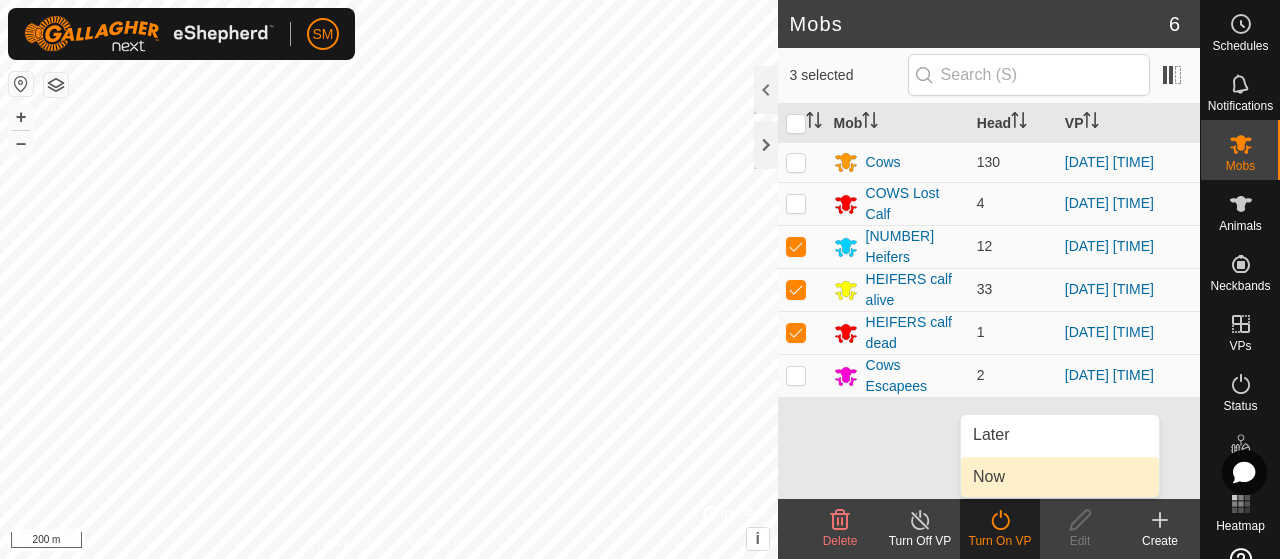 click on "Now" at bounding box center (1060, 477) 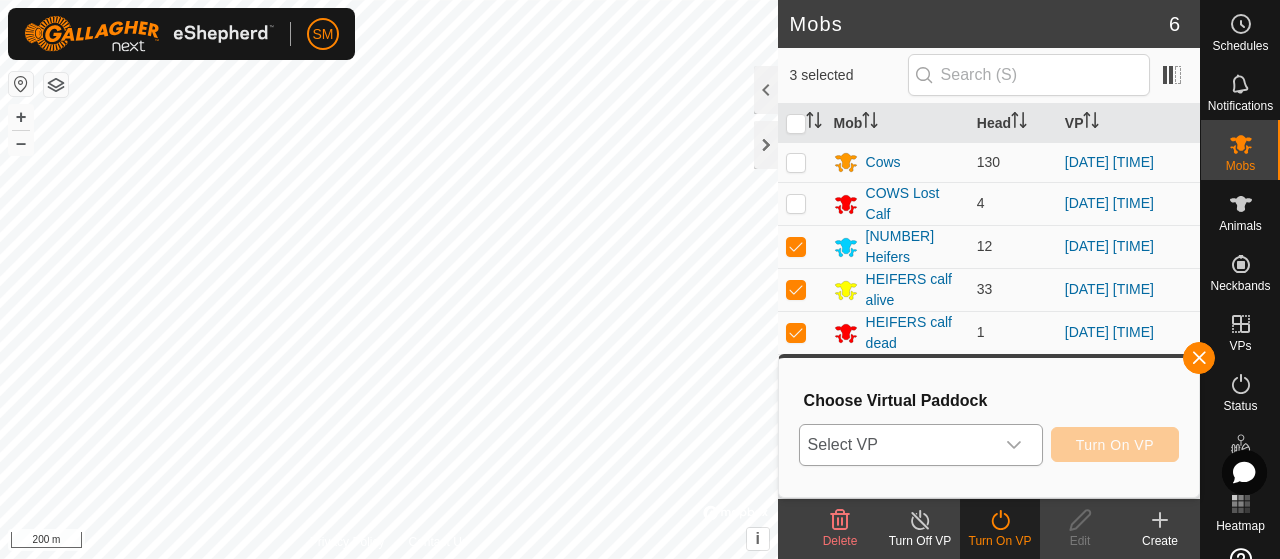 click on "Select VP" at bounding box center (897, 445) 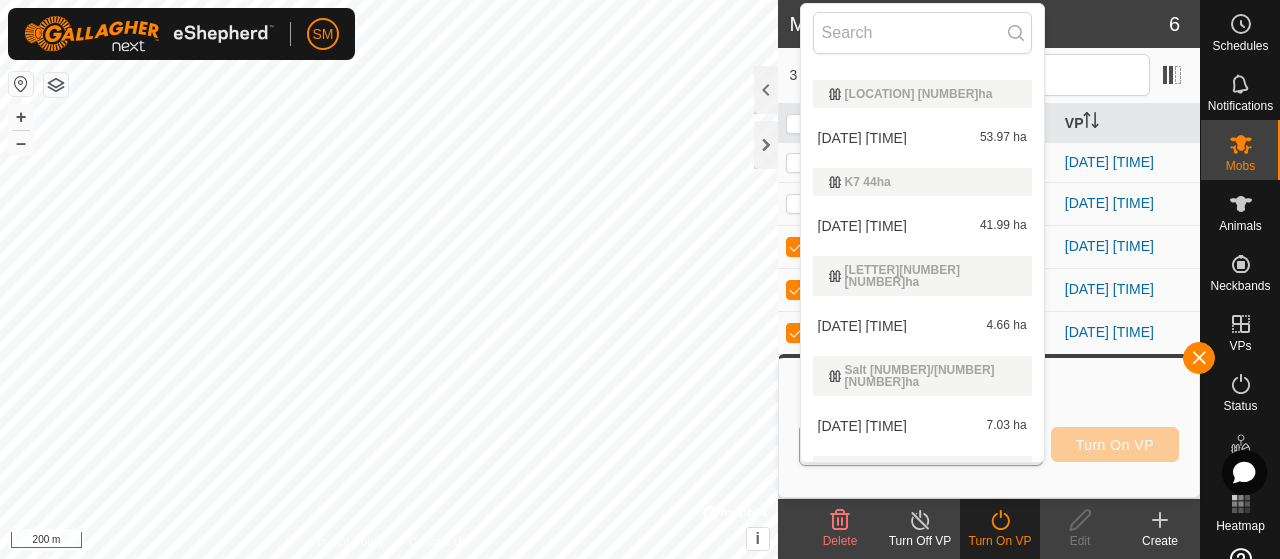 scroll, scrollTop: 1410, scrollLeft: 0, axis: vertical 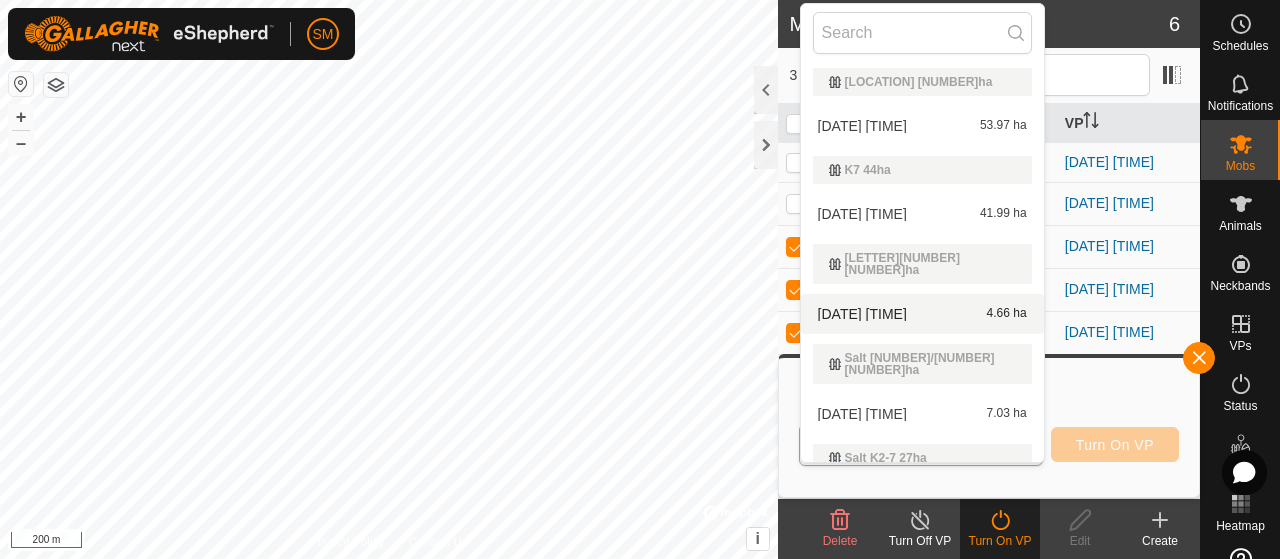 click on "4.66 ha" at bounding box center [1007, 314] 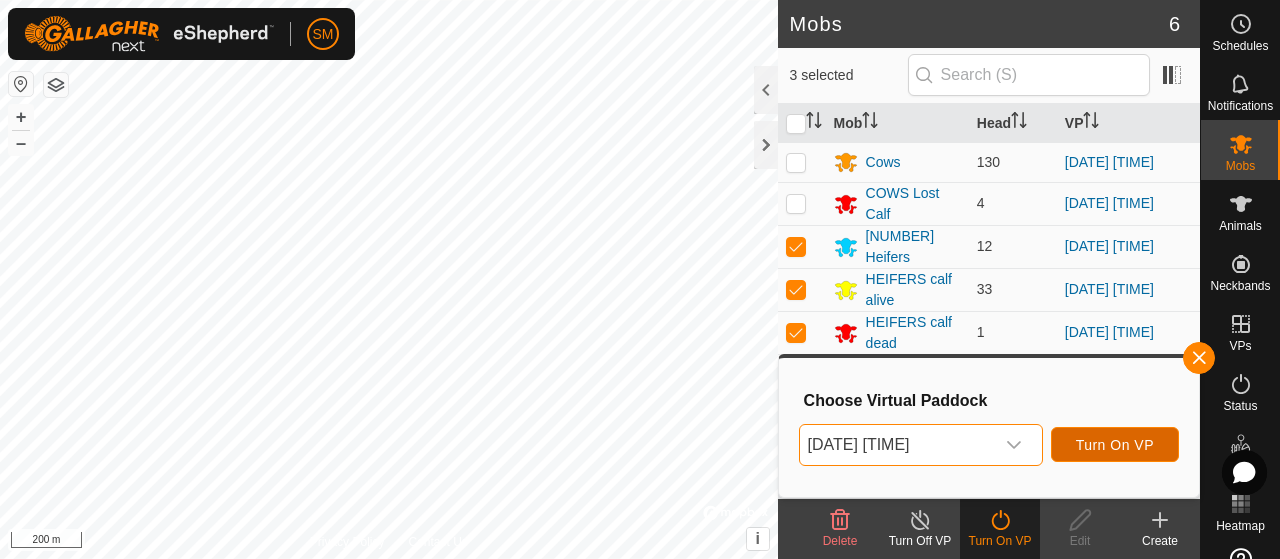 click on "Turn On VP" at bounding box center (1115, 445) 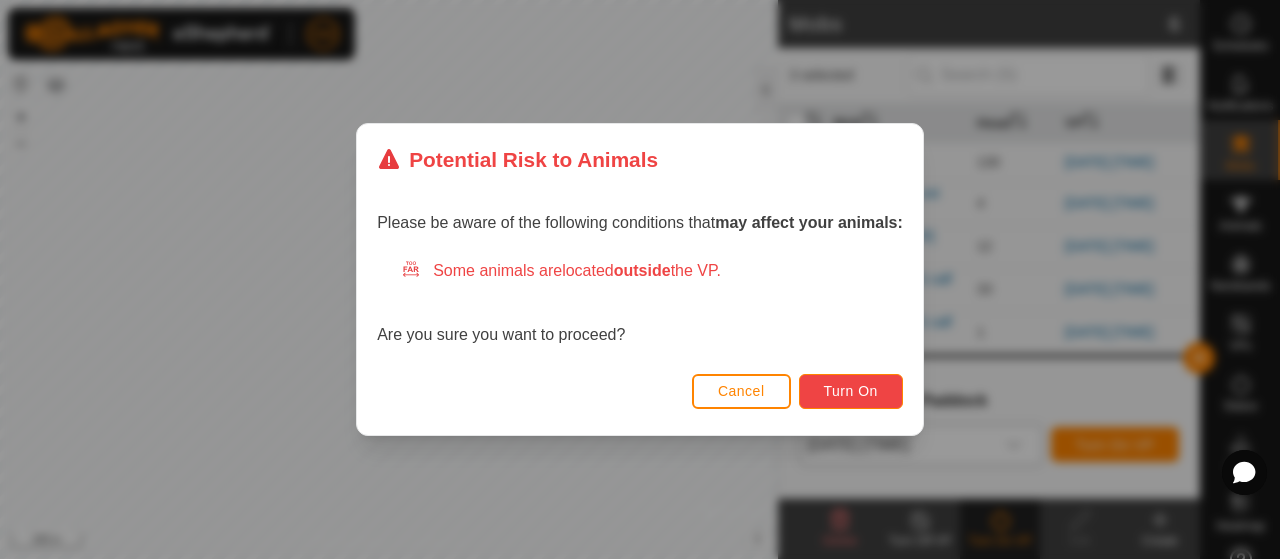 click on "Turn On" at bounding box center (851, 391) 